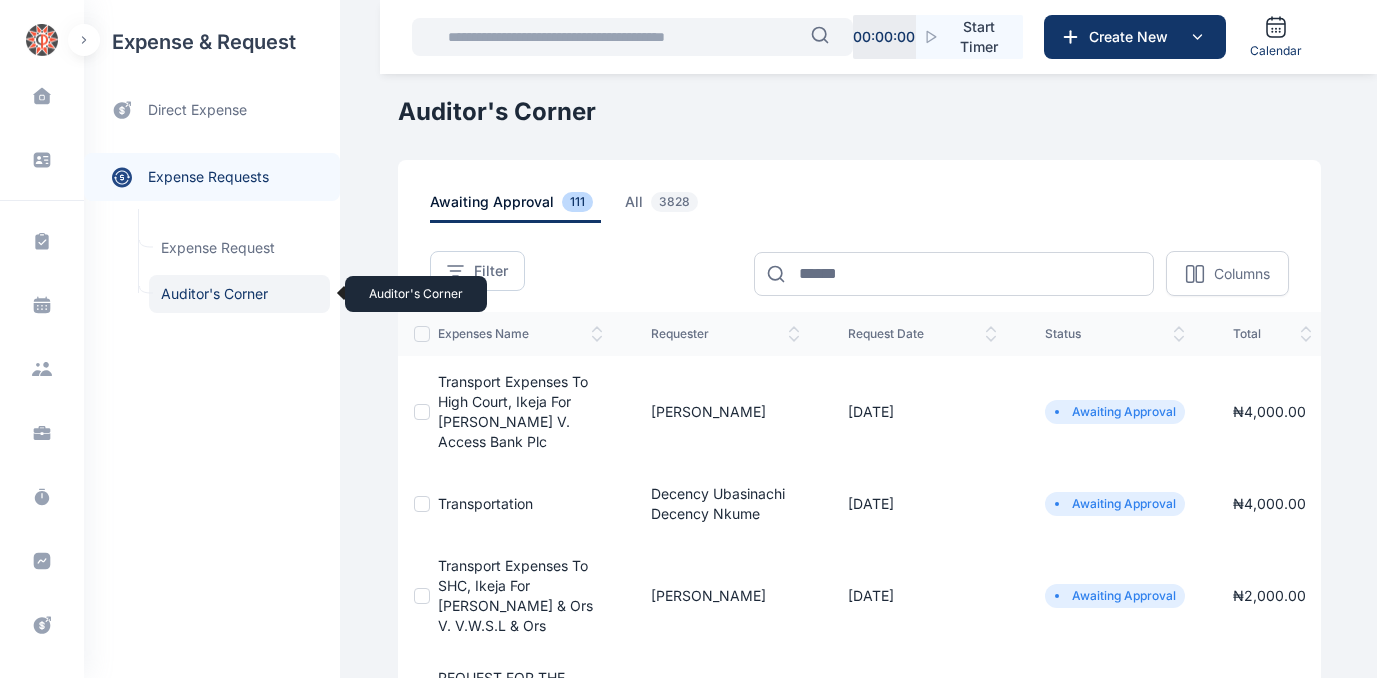 scroll, scrollTop: 0, scrollLeft: 0, axis: both 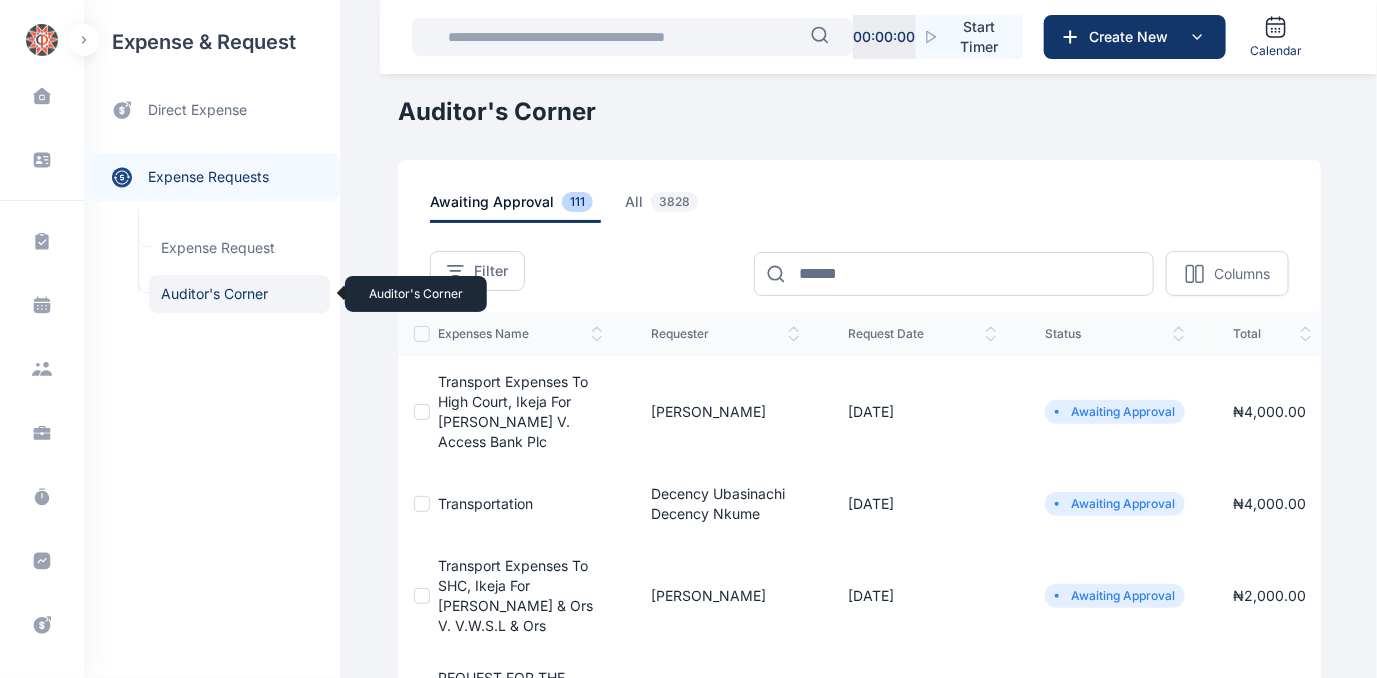 click on "Auditor's Corner Auditor's Corner" at bounding box center (239, 294) 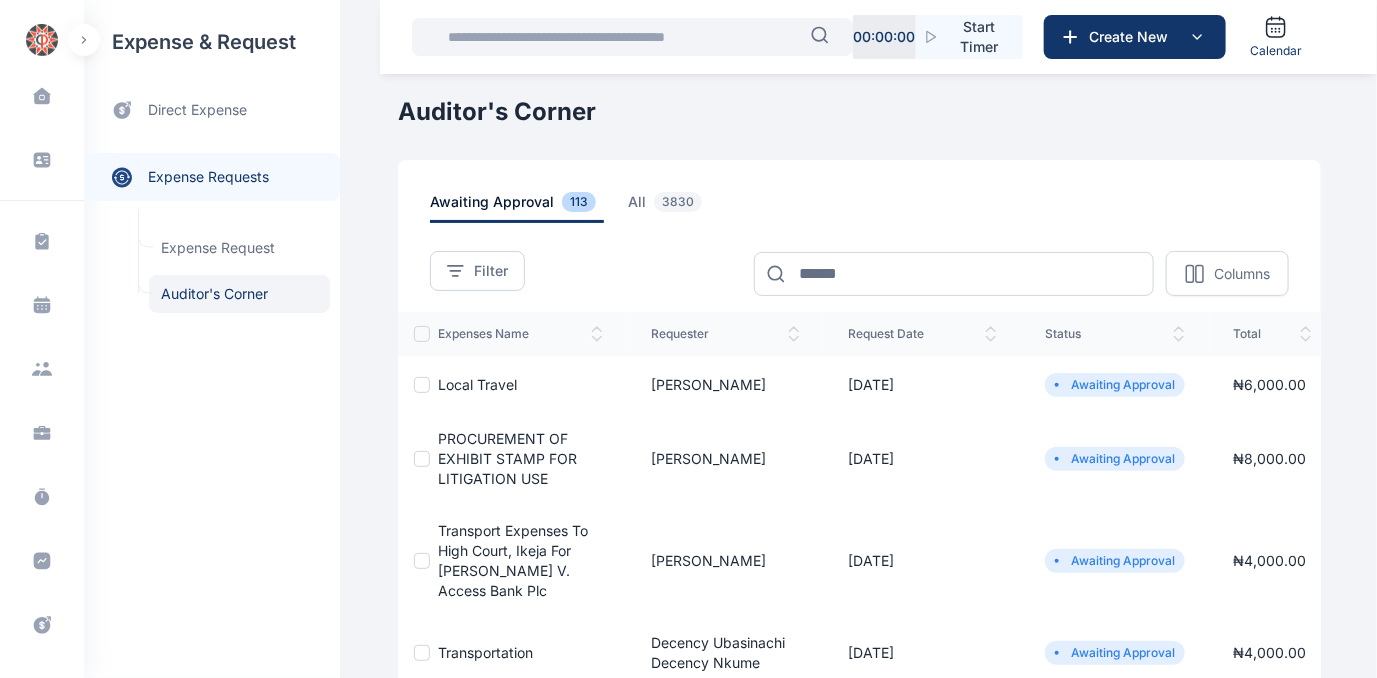 click on "Local Travel" at bounding box center (477, 384) 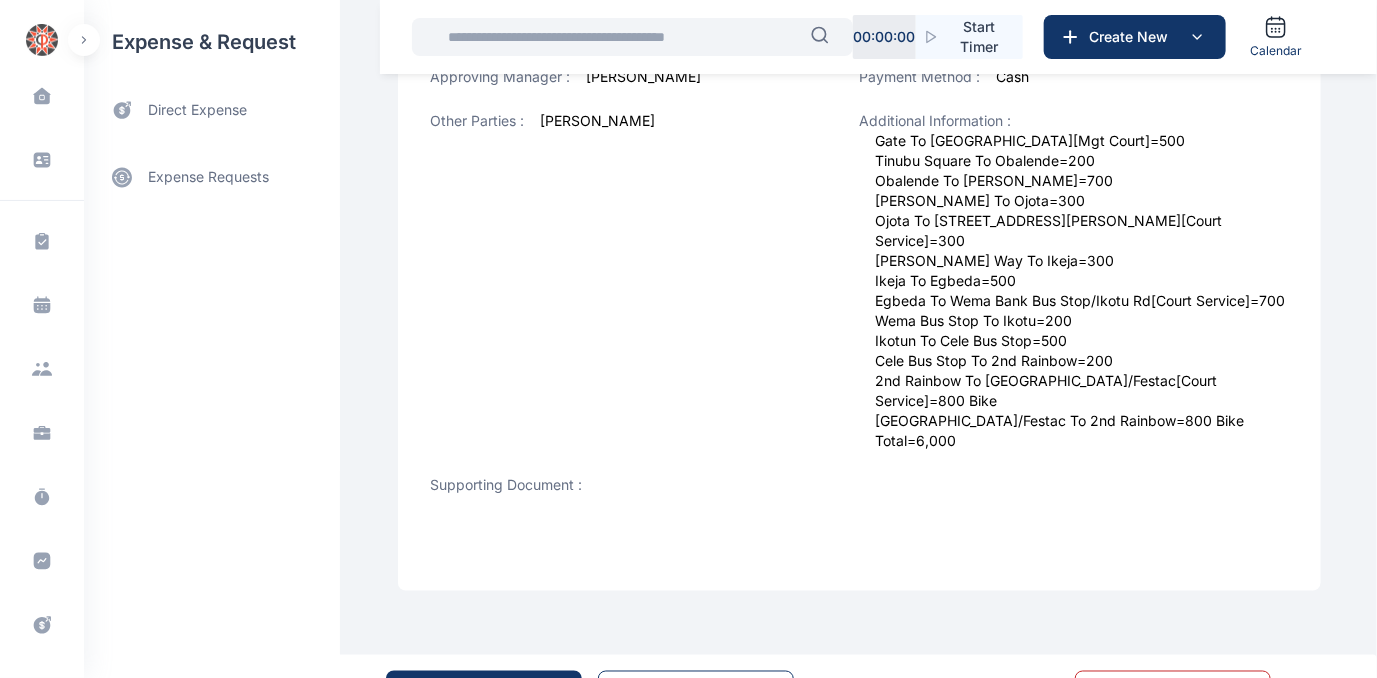 scroll, scrollTop: 898, scrollLeft: 0, axis: vertical 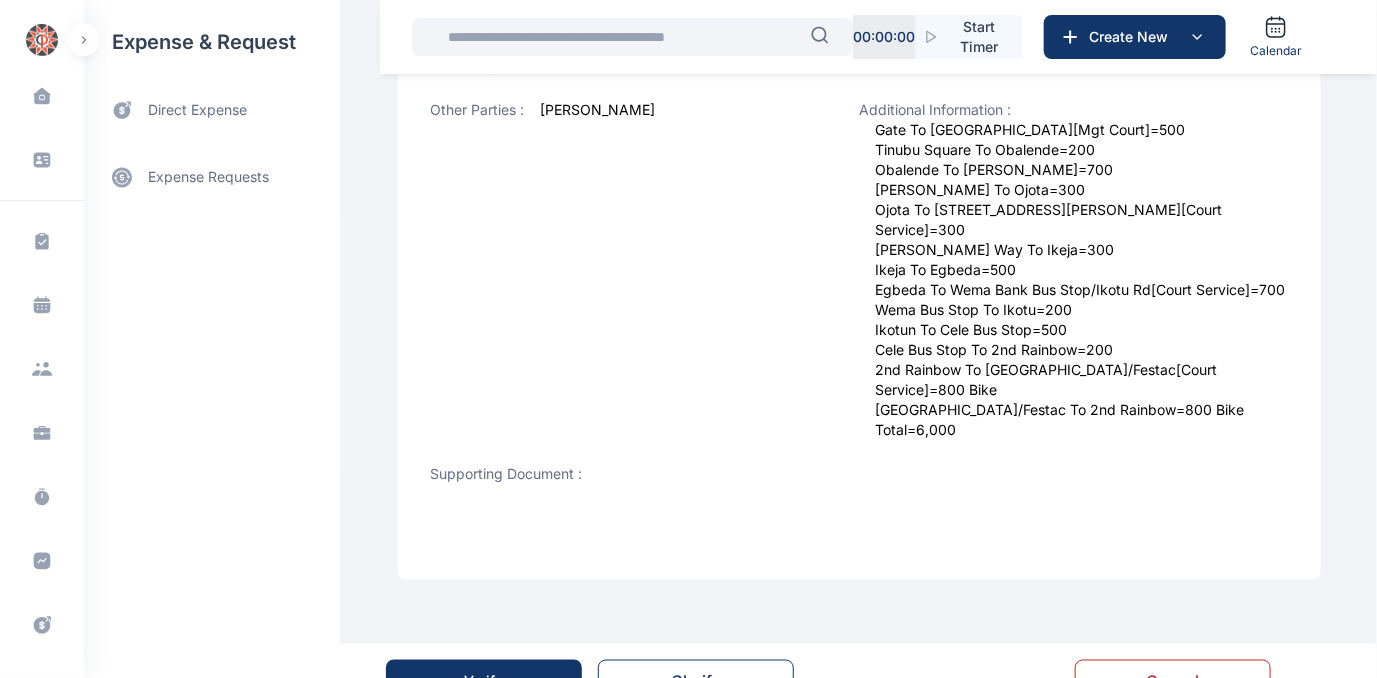 click on "Verify" at bounding box center (484, 682) 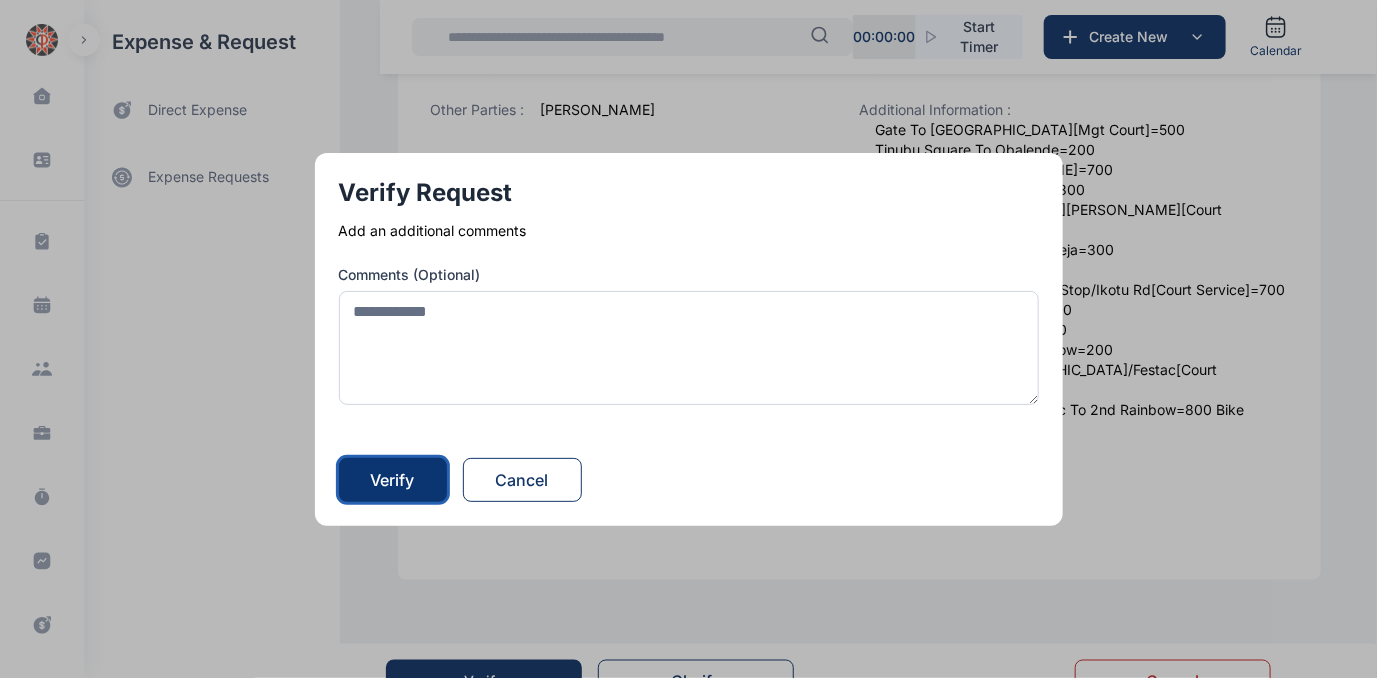 click on "Verify" at bounding box center (393, 480) 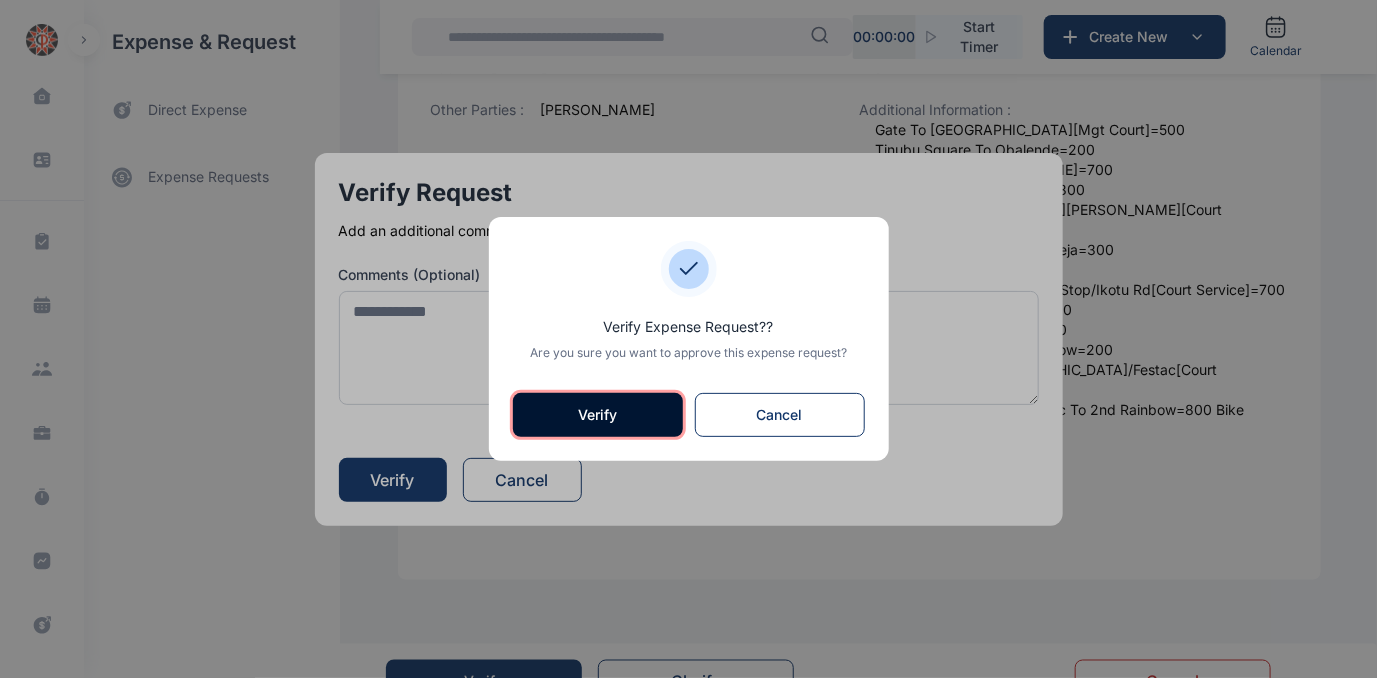 click on "Verify" at bounding box center (598, 415) 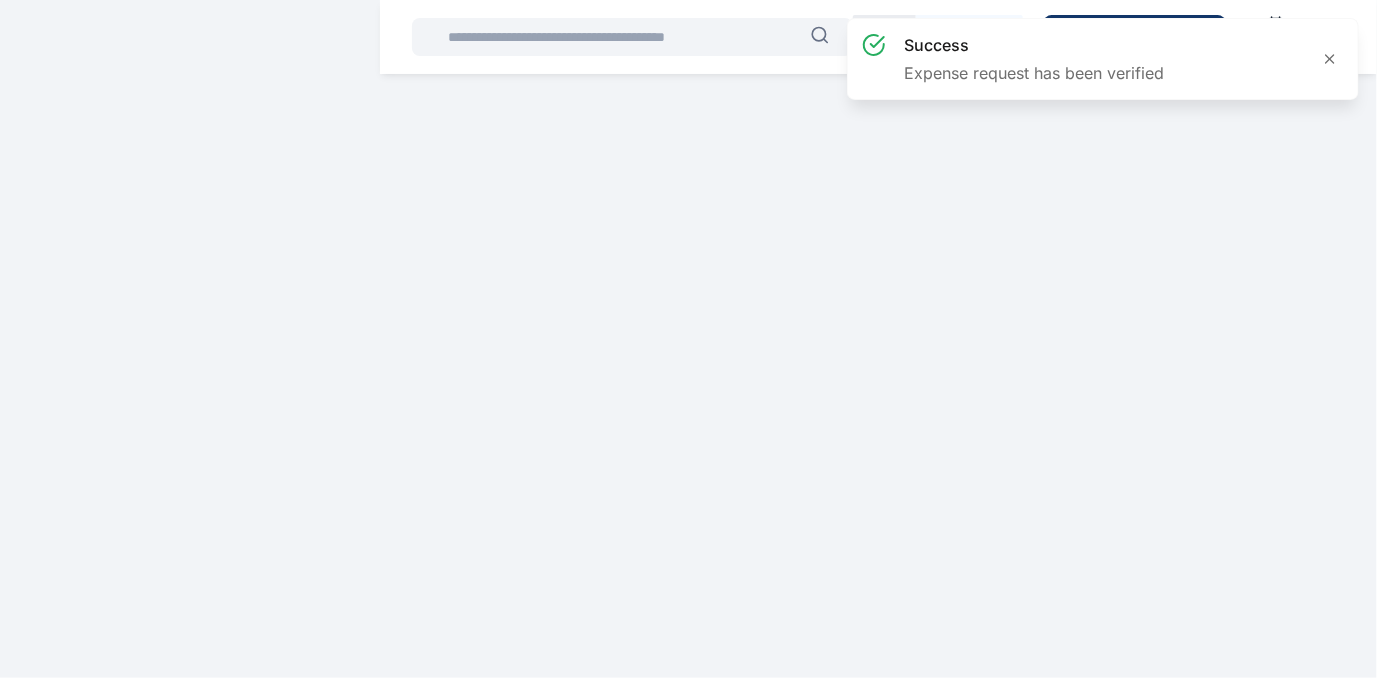 scroll, scrollTop: 0, scrollLeft: 0, axis: both 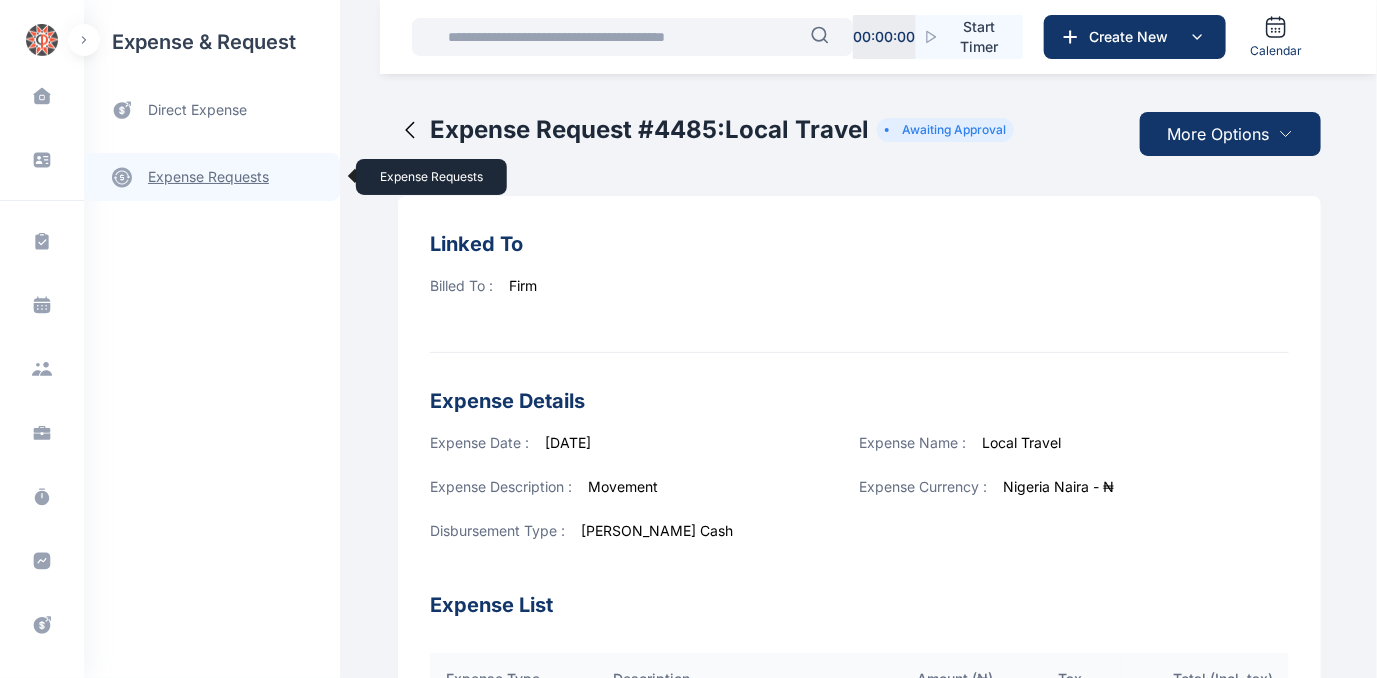 click on "expense requests expense requests" at bounding box center [212, 177] 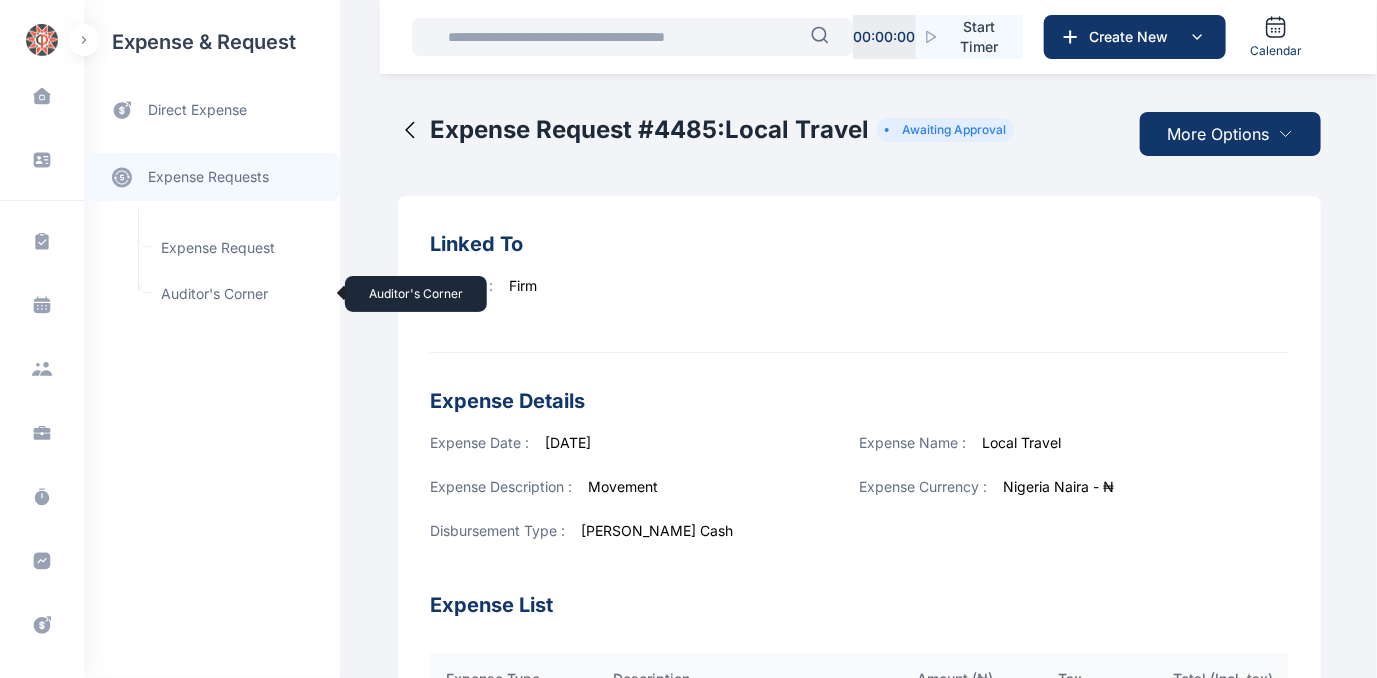 click on "Auditor's Corner Auditor's Corner" at bounding box center [239, 294] 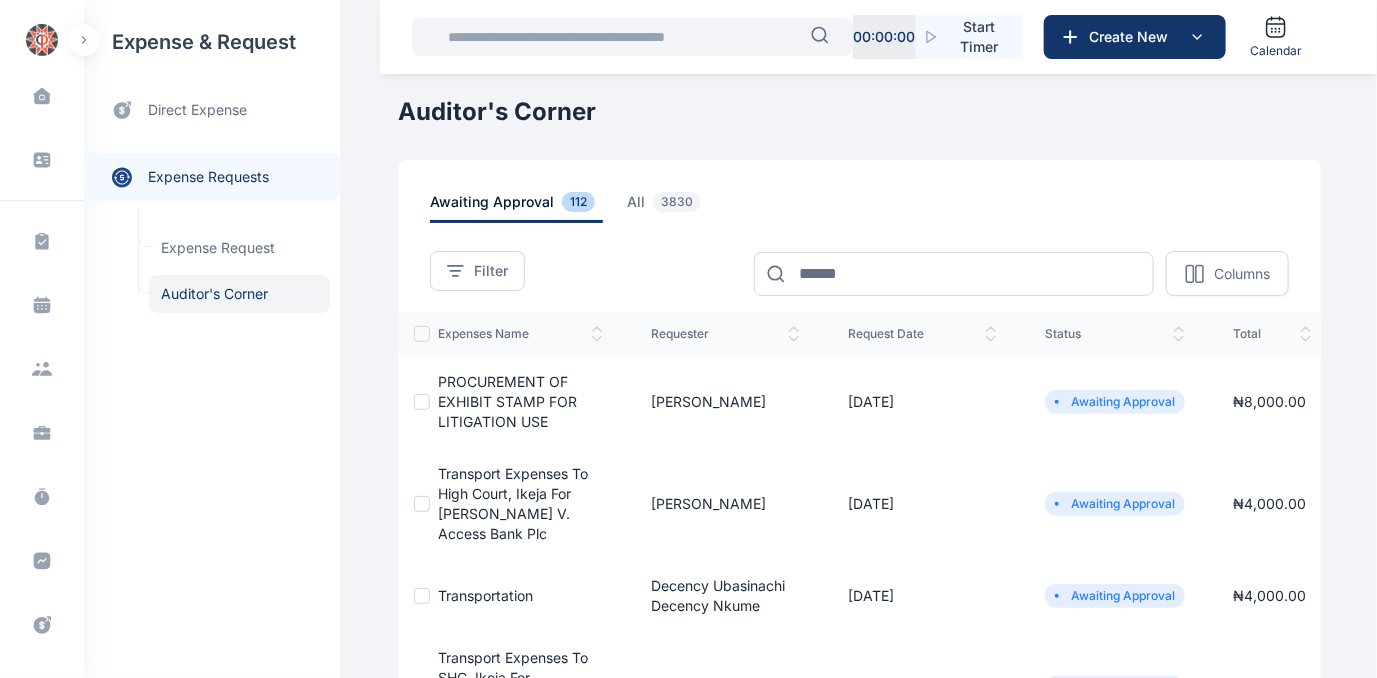 click on "PROCUREMENT OF EXHIBIT STAMP FOR LITIGATION USE" at bounding box center (507, 401) 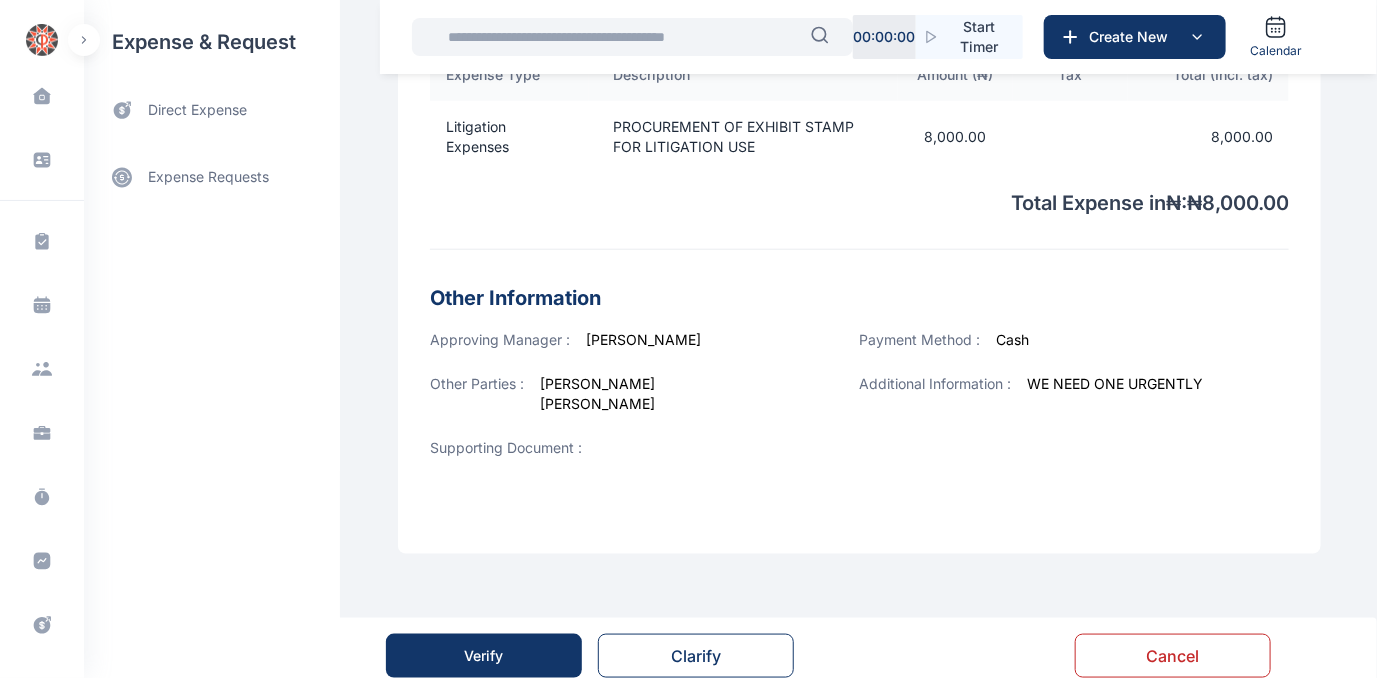 scroll, scrollTop: 700, scrollLeft: 0, axis: vertical 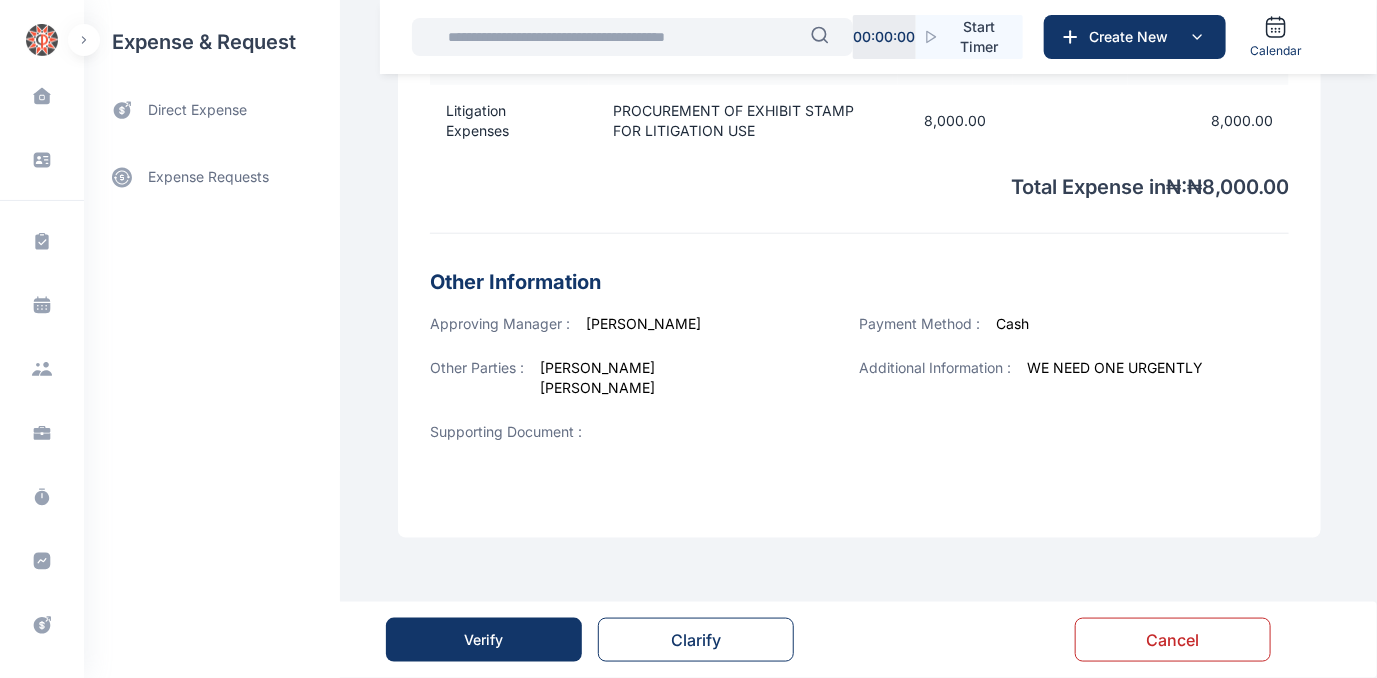 click on "Verify" at bounding box center (484, 640) 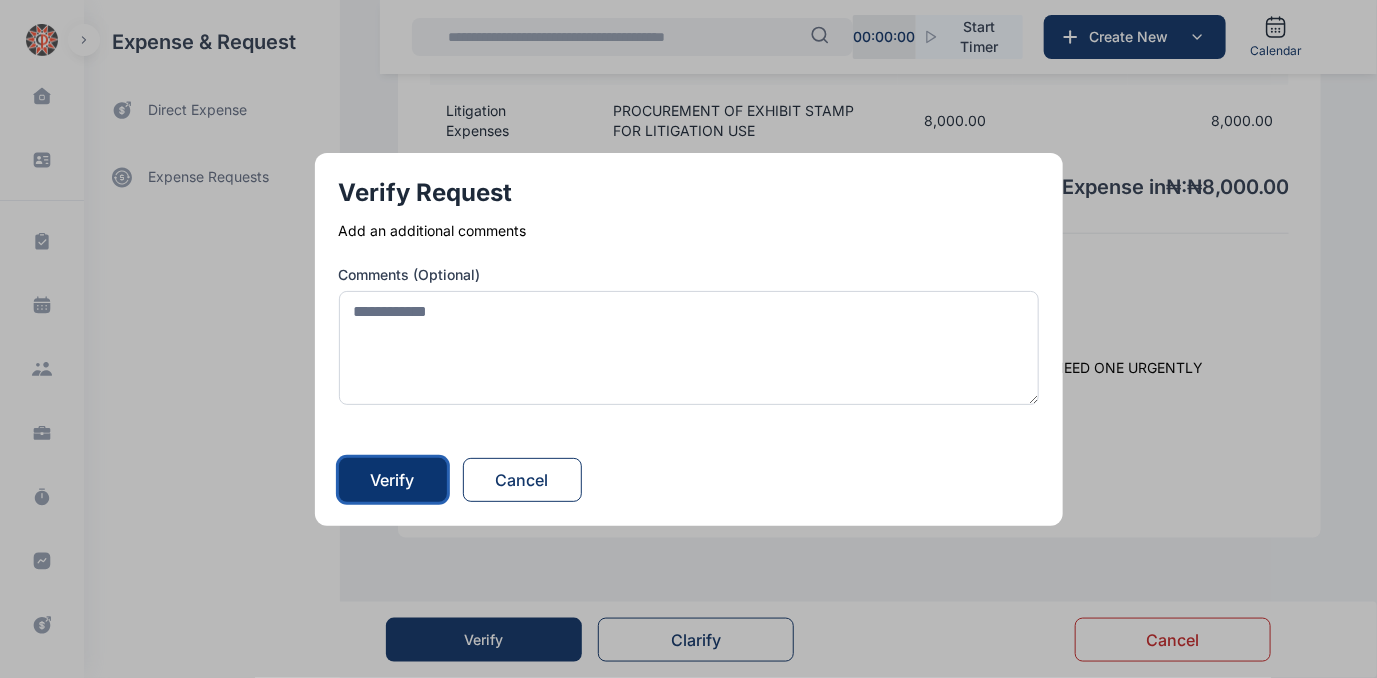 click on "Verify" at bounding box center [393, 480] 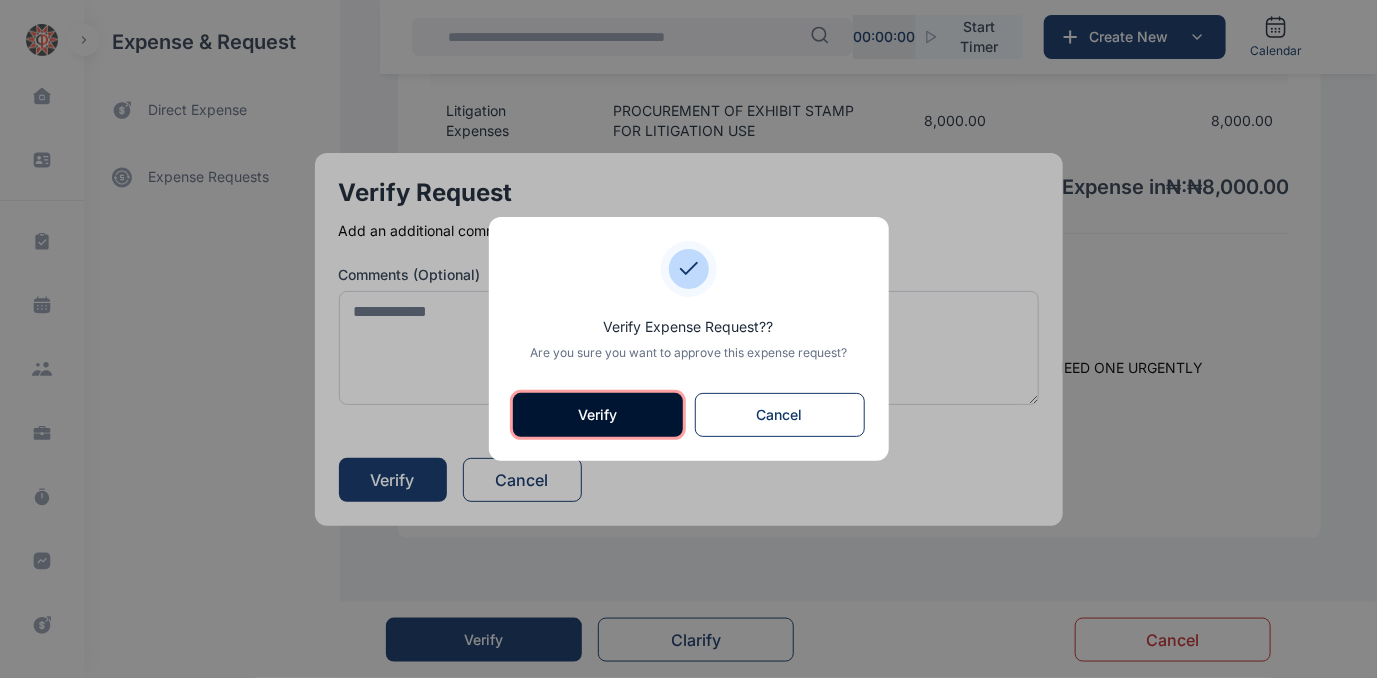 click on "Verify" at bounding box center [598, 415] 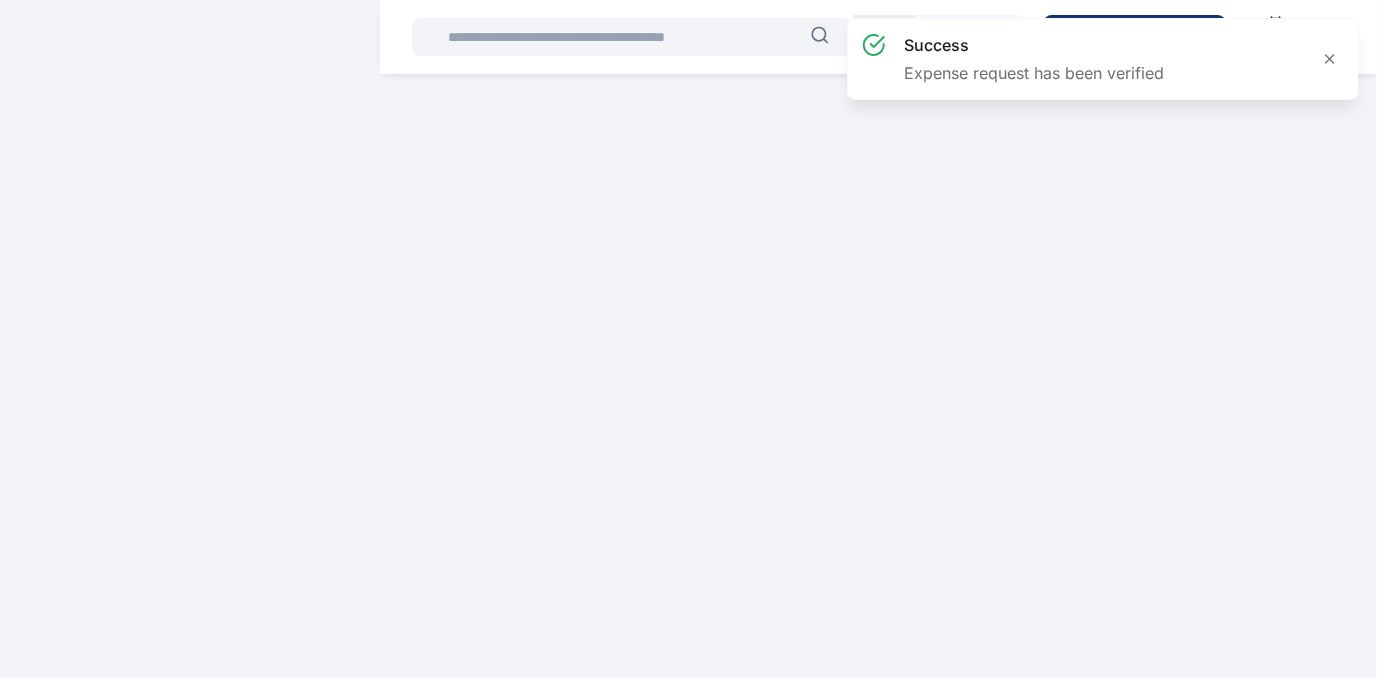 scroll, scrollTop: 0, scrollLeft: 0, axis: both 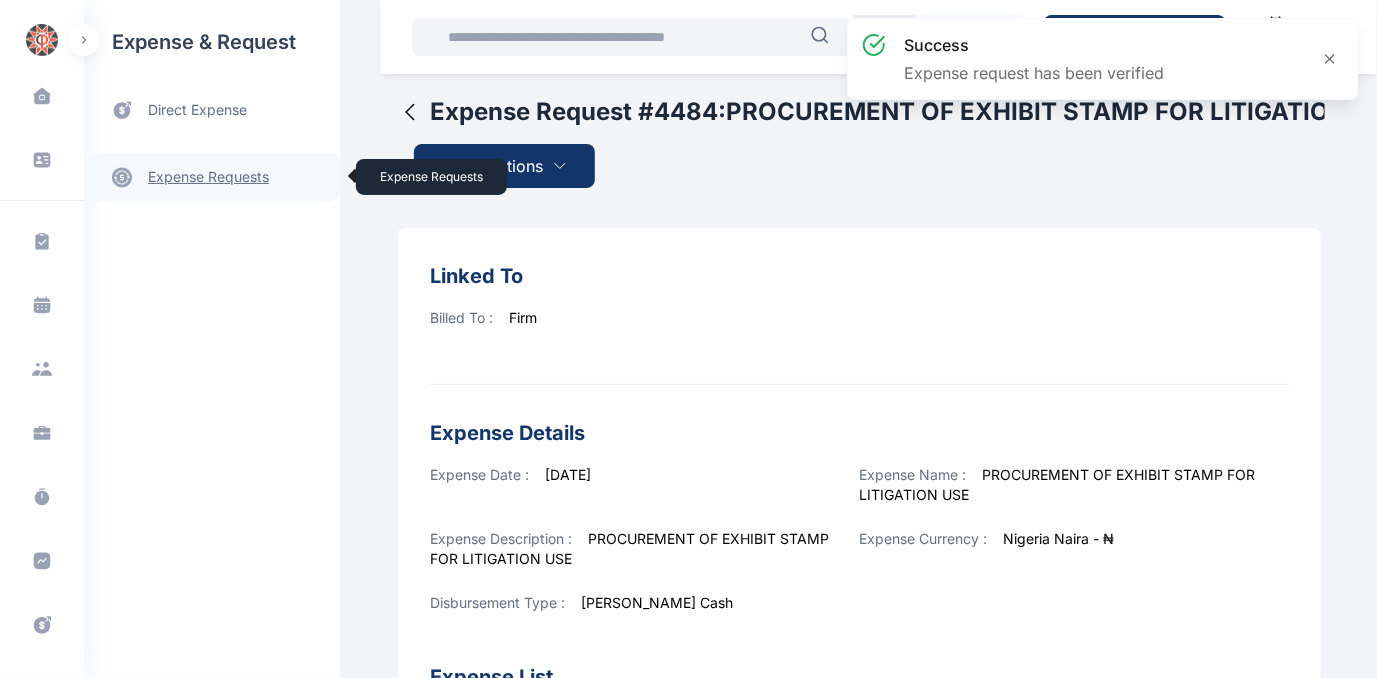 click on "expense requests expense requests" at bounding box center [212, 177] 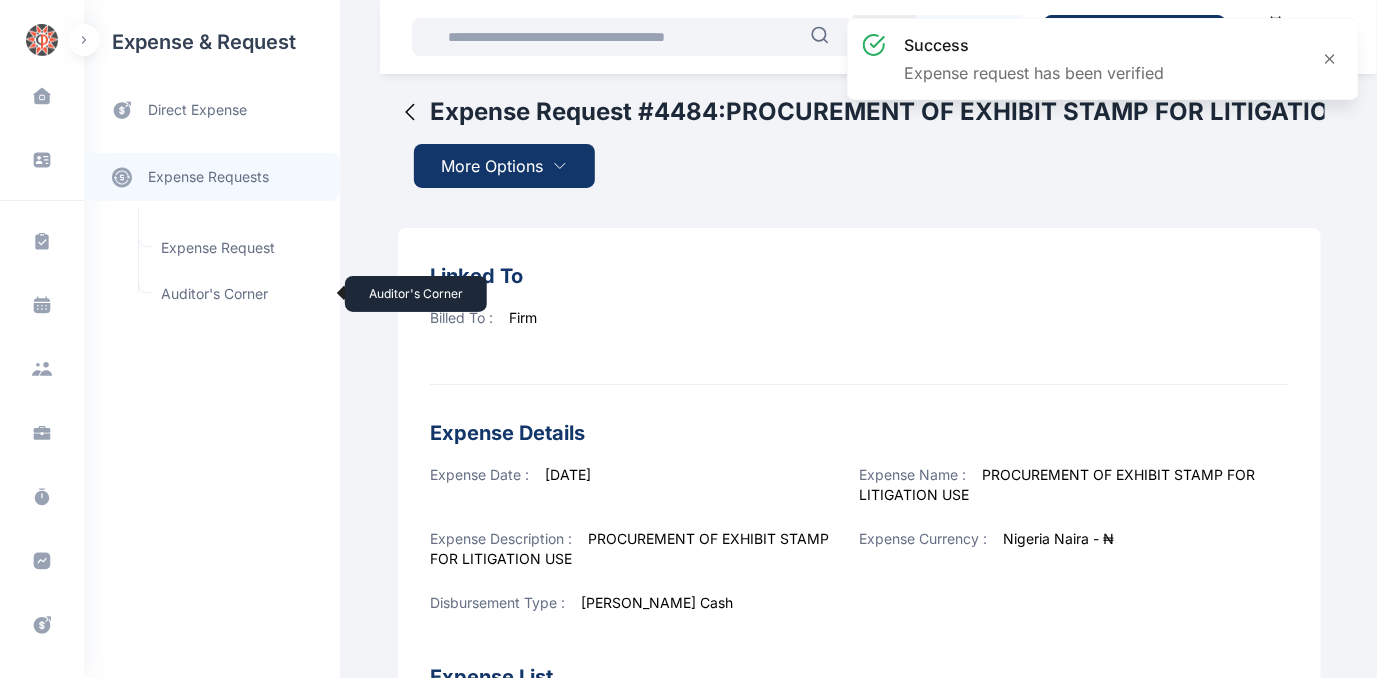 click on "Auditor's Corner Auditor's Corner" at bounding box center [239, 294] 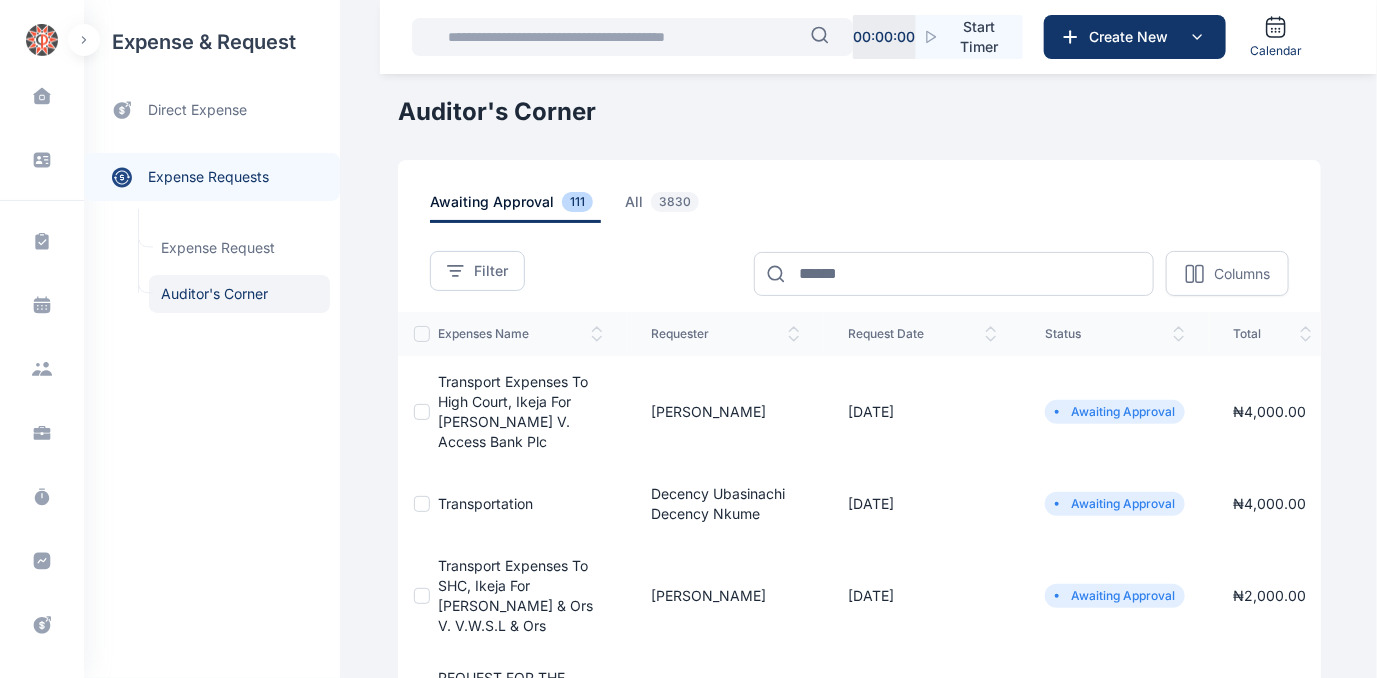 click on "Transportation" at bounding box center (485, 503) 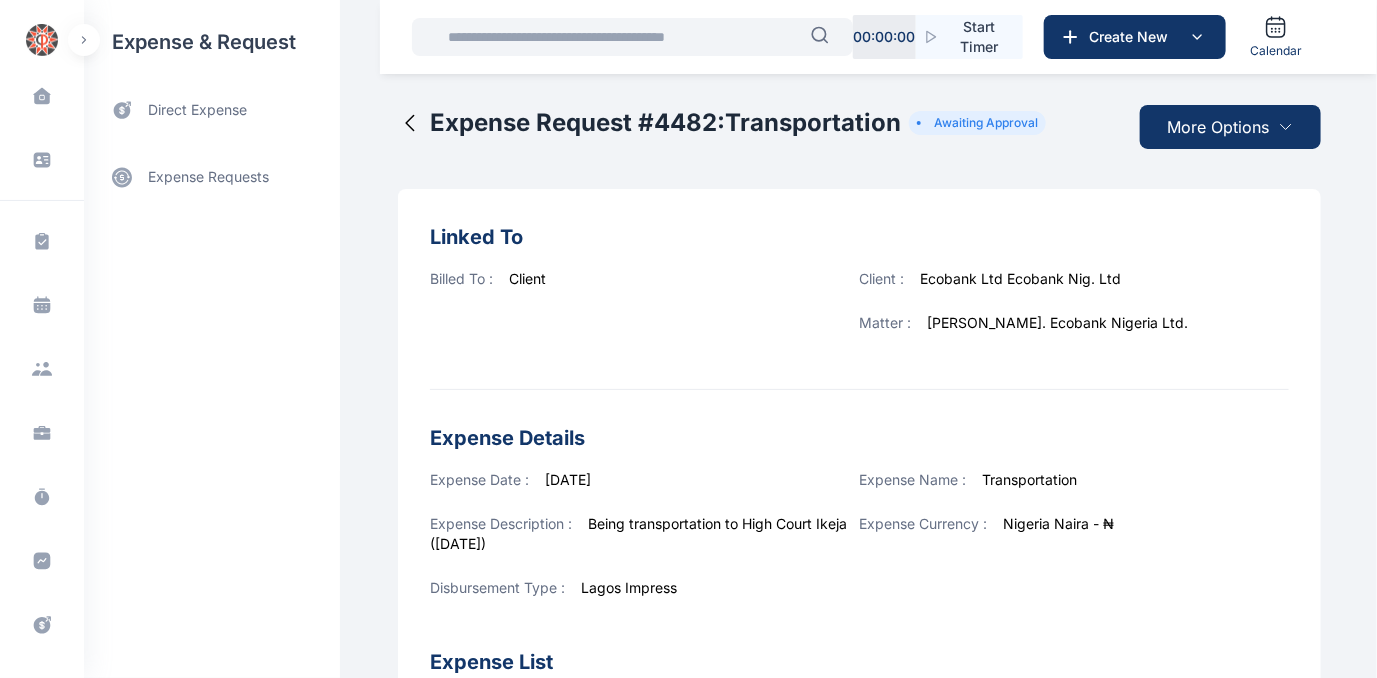 scroll, scrollTop: 0, scrollLeft: 0, axis: both 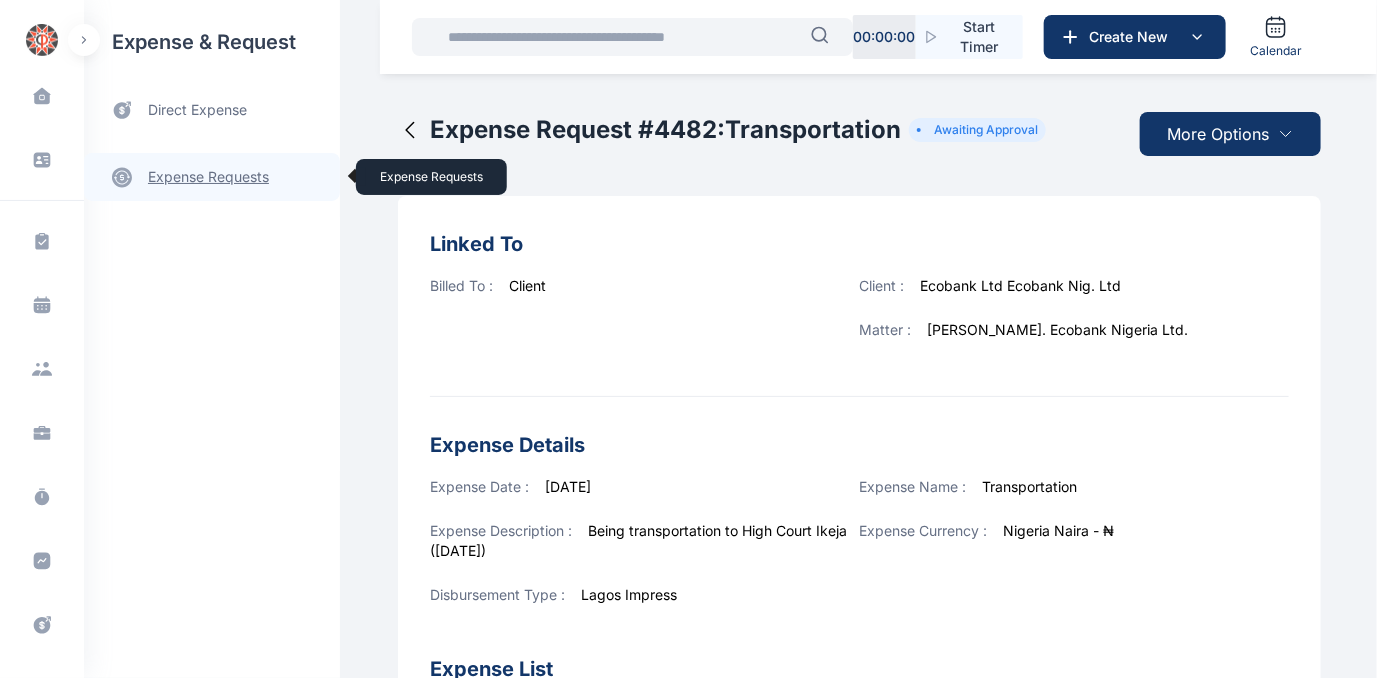 click on "expense requests expense requests" at bounding box center [212, 177] 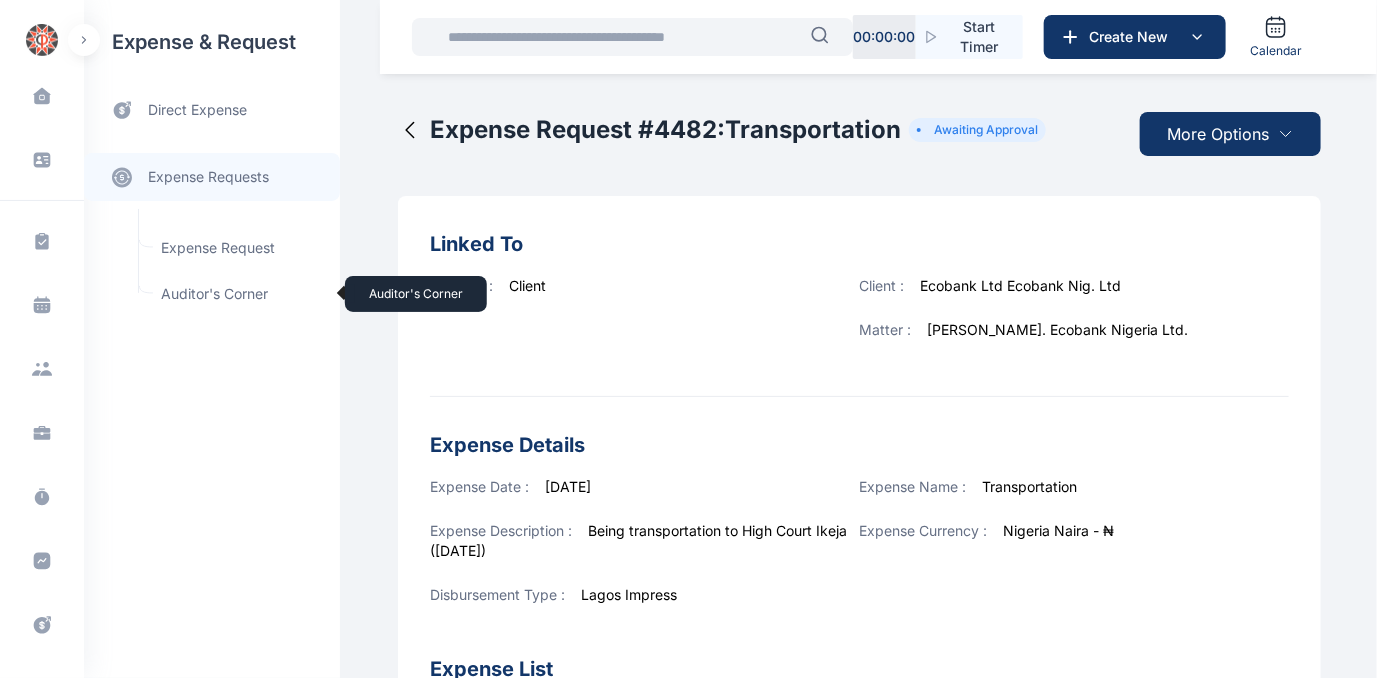 click on "Auditor's Corner Auditor's Corner" at bounding box center (239, 294) 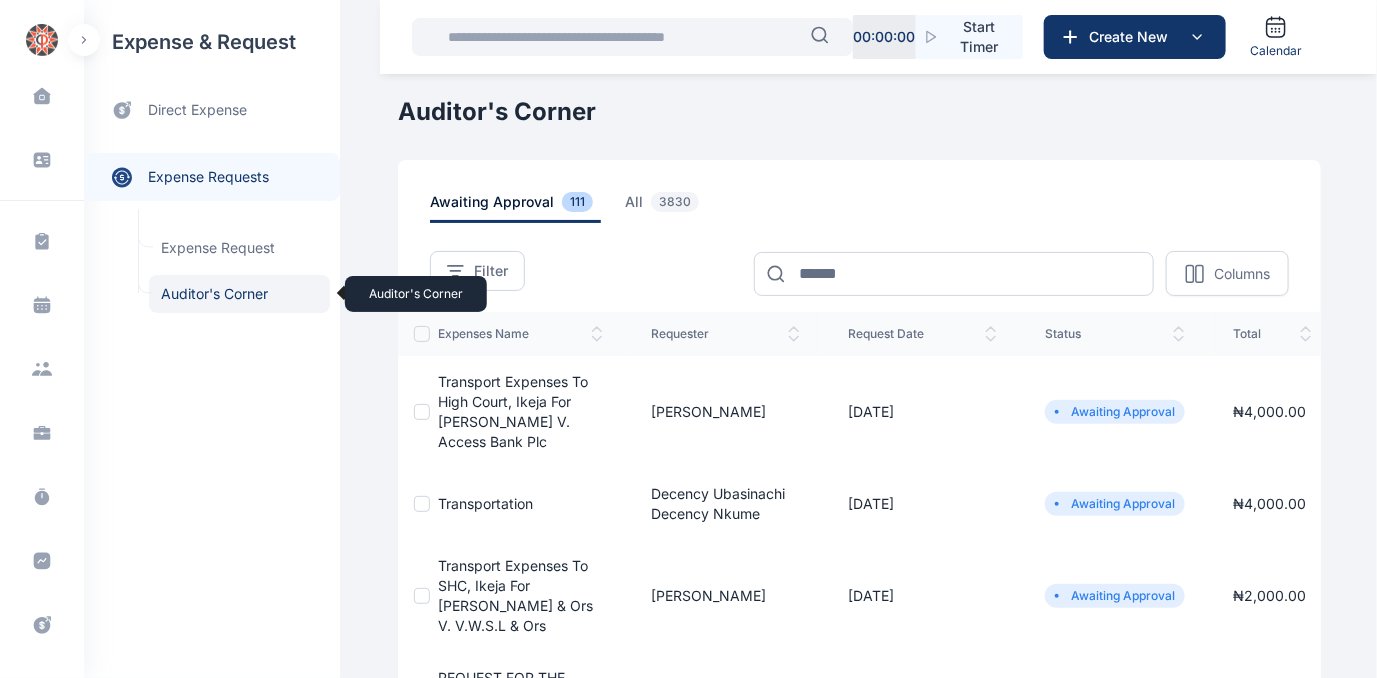 click on "Auditor's Corner Auditor's Corner" at bounding box center (239, 294) 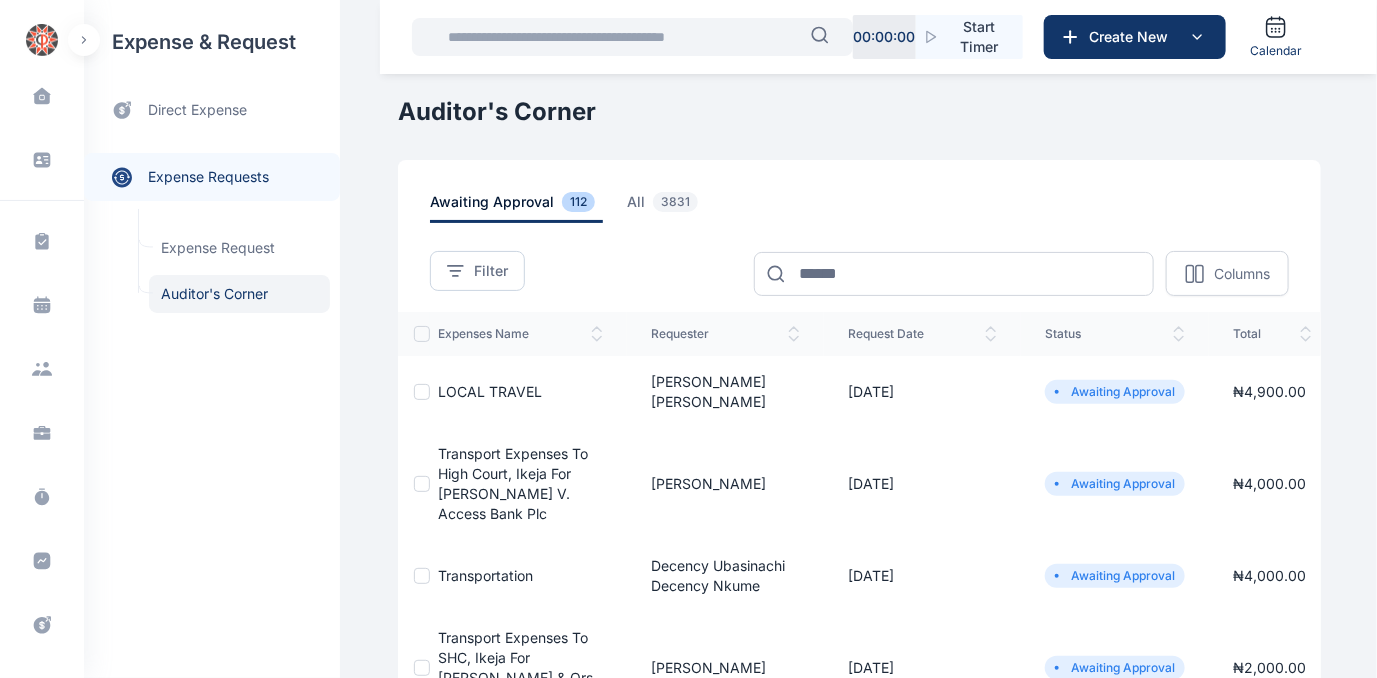 click on "LOCAL TRAVEL" at bounding box center (490, 391) 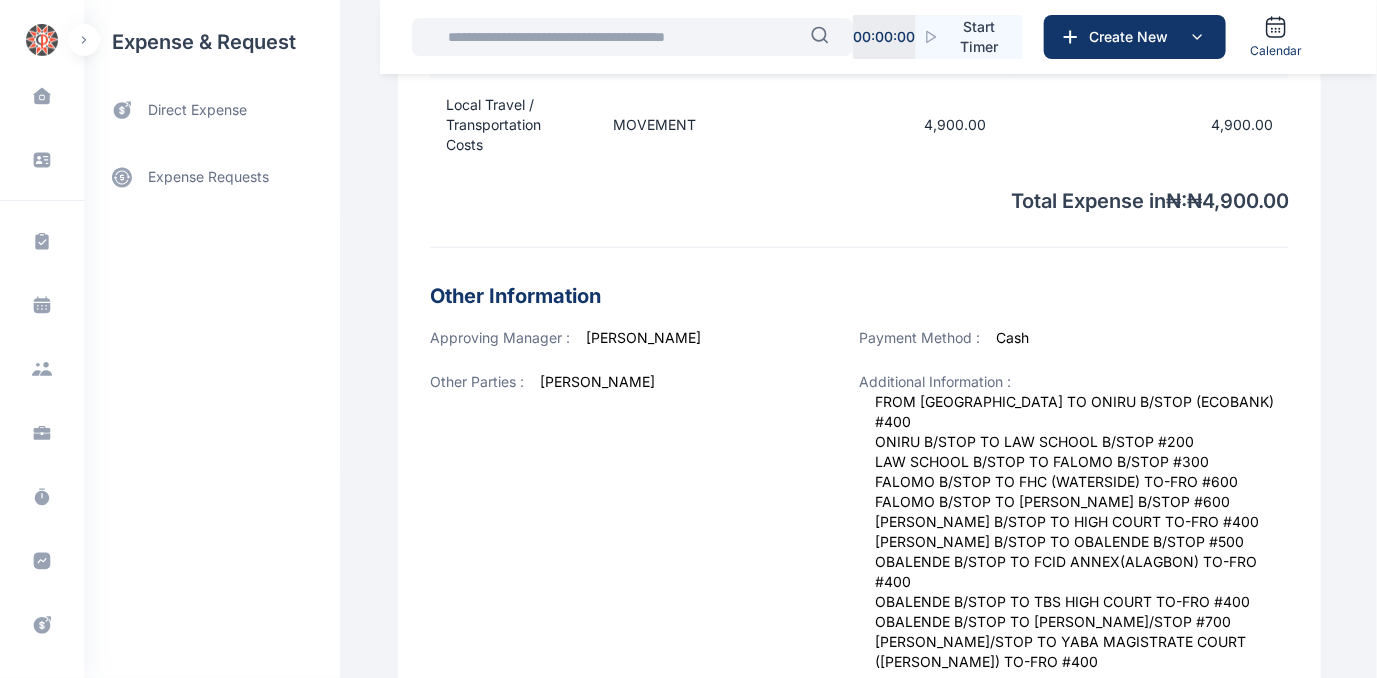 scroll, scrollTop: 727, scrollLeft: 0, axis: vertical 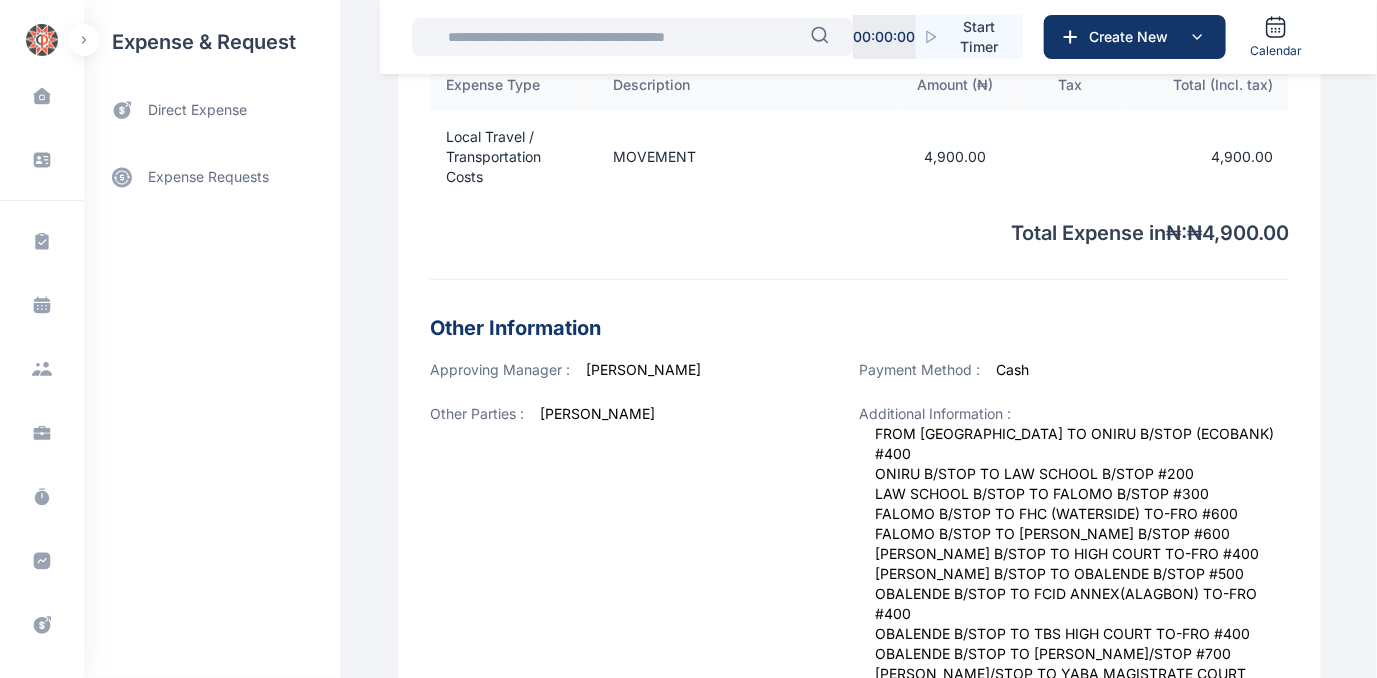 click on "Dashboard dashboard Conflict-Check conflict-check Task Management task management Calendar calendar Client clients Matter matter Time Entries time entries Progress Update progress update Expense & Request expense & request Billing billing Documents documents Accounting accounting Metrics more Help help Settings settings M H [EMAIL_ADDRESS][DOMAIN_NAME] expense & request direct expense expense requests expense requests Expense Request Expense Request Auditor's Corner Auditor's Corner [PERSON_NAME] PUNUKA Attorneys & Solicitors Dashboard dashboard Conflict-Check conflict check Task Management task management Calendar calendar Client clients Matter matter Time Entries time entries Progress Update progress update Expense & Request expense & request Billing billing Documents documents Accounting accounting Metrics more Help help Settings settings Expense Request # 4486  :  LOCAL TRAVEL Awaiting Approval More Options Linked To Billed To : Firm Expense Details Expense Date : [DATE] Expense Name : LOCAL TRAVEL [PERSON_NAME] Cash )" at bounding box center (688, 141) 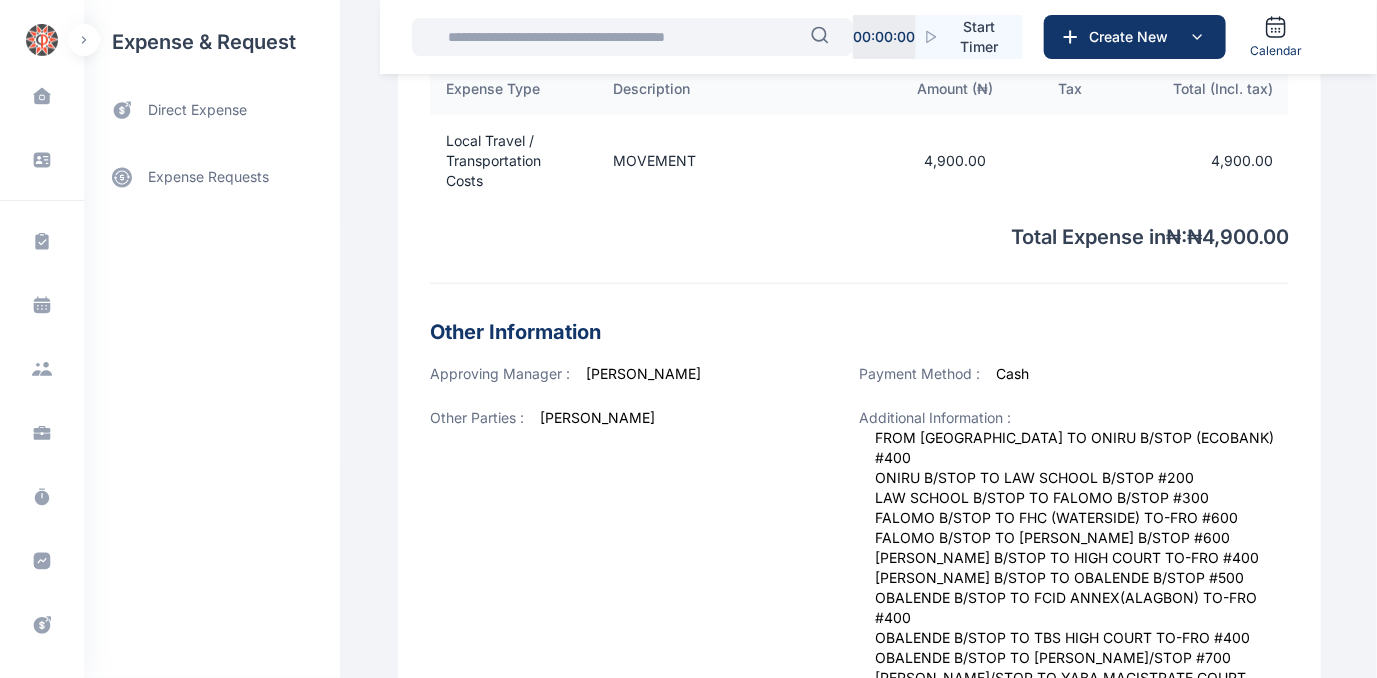 drag, startPoint x: 1375, startPoint y: 451, endPoint x: 1389, endPoint y: 510, distance: 60.63827 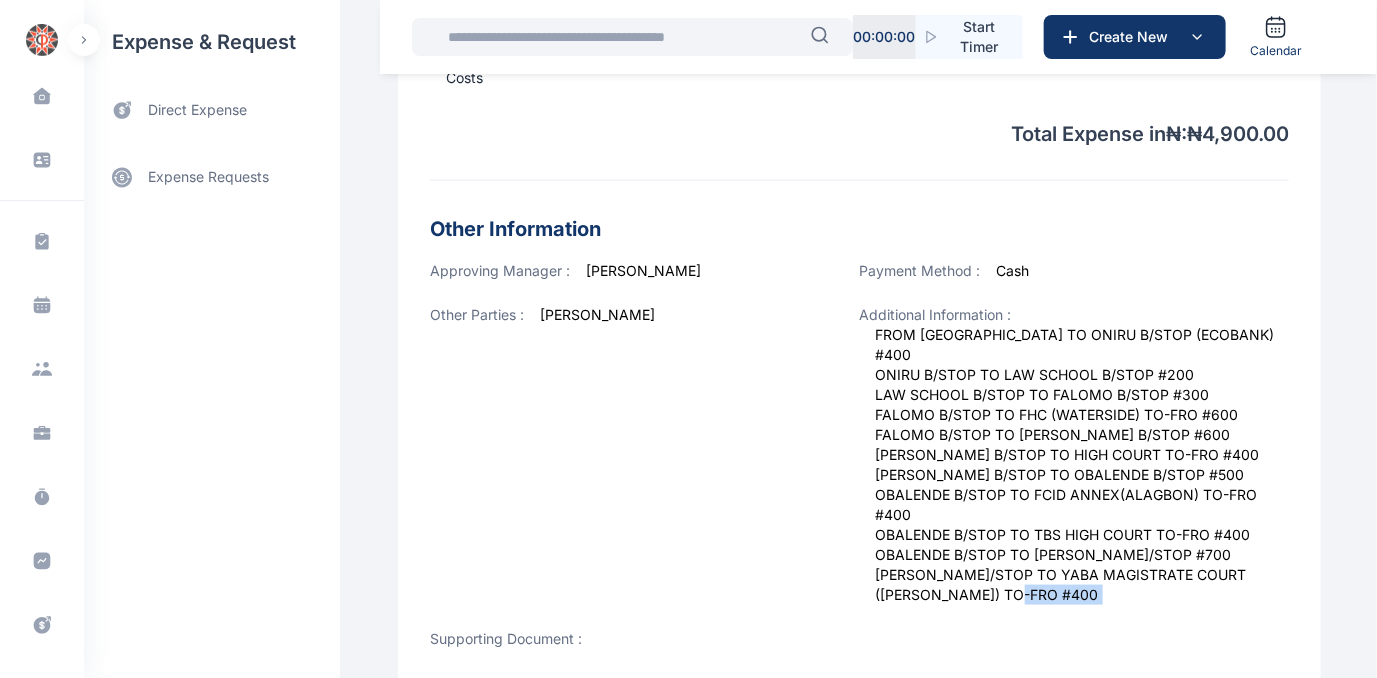 scroll, scrollTop: 659, scrollLeft: 0, axis: vertical 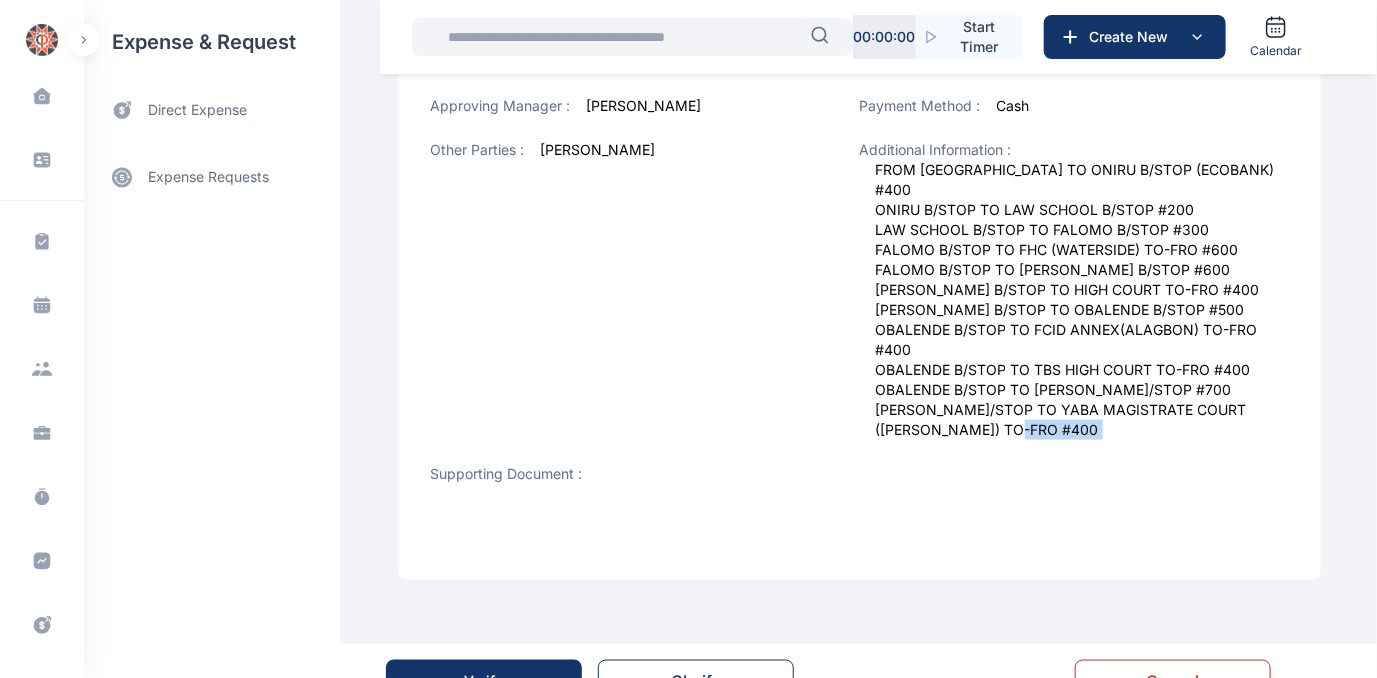 click on "Verify" at bounding box center [484, 682] 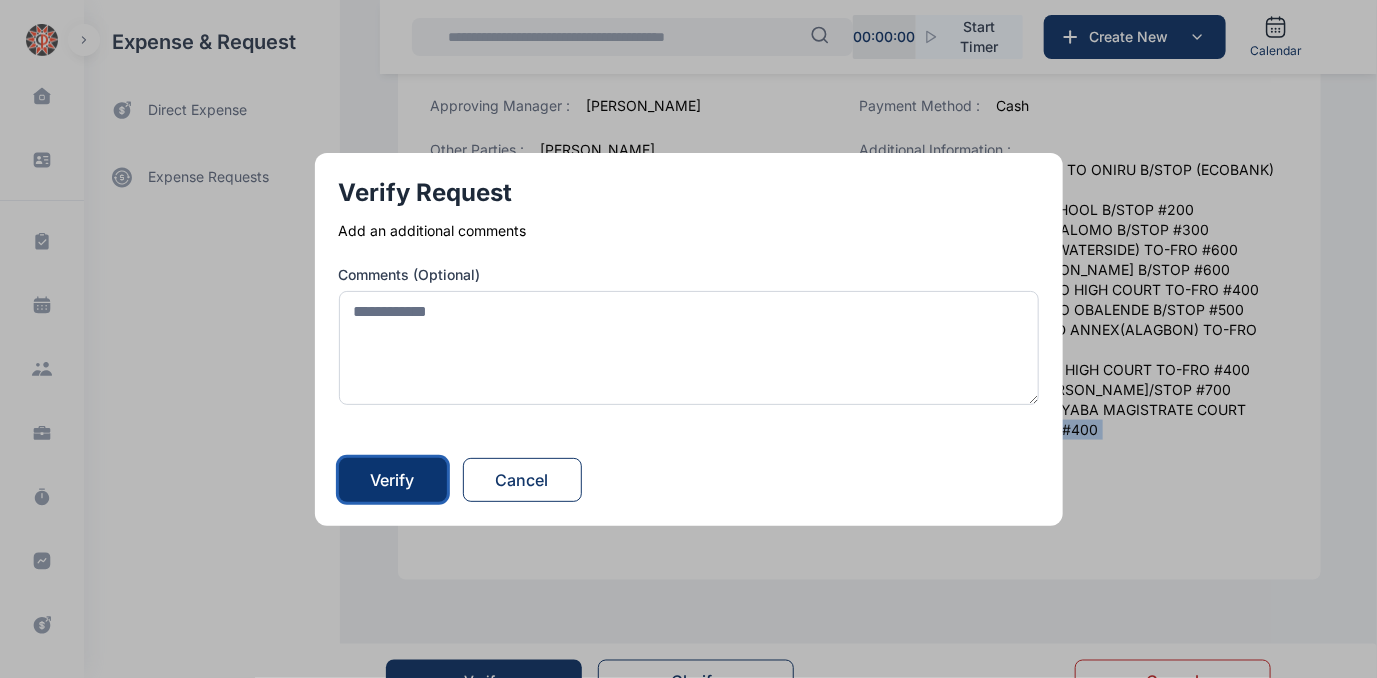 click on "Verify" at bounding box center [393, 480] 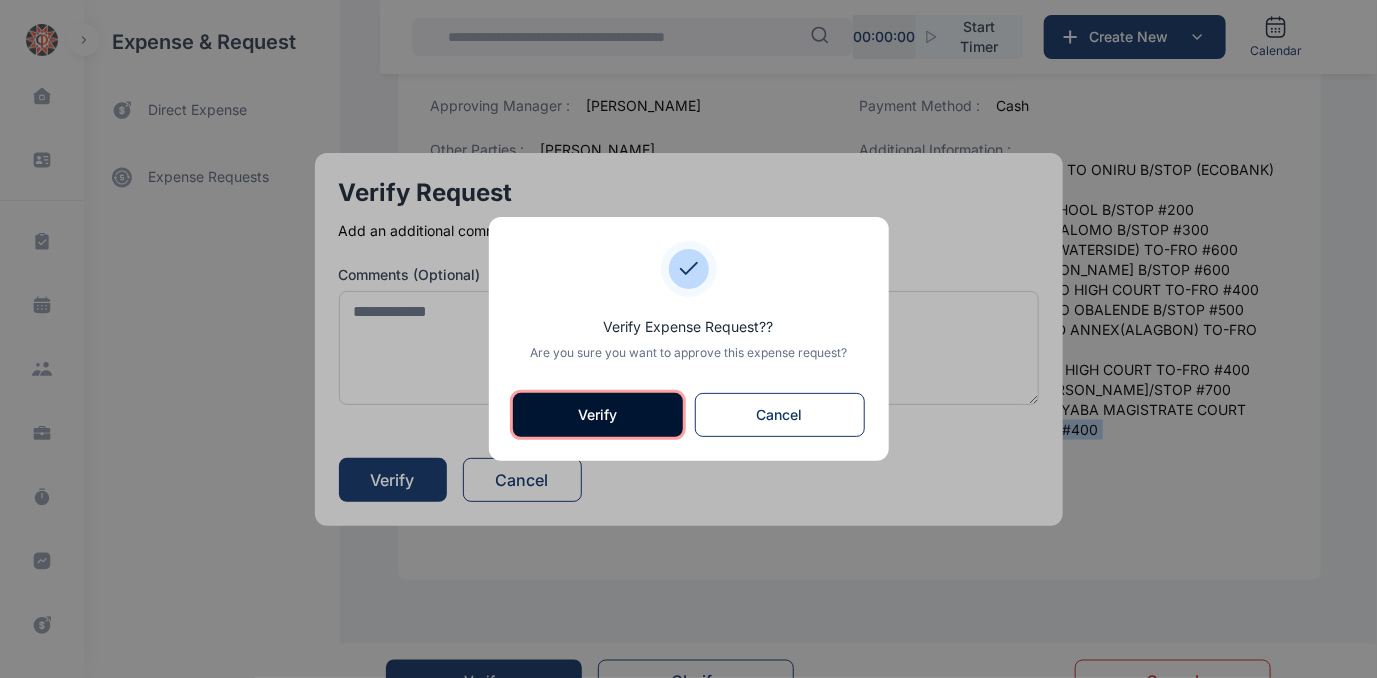click on "Verify" at bounding box center [598, 415] 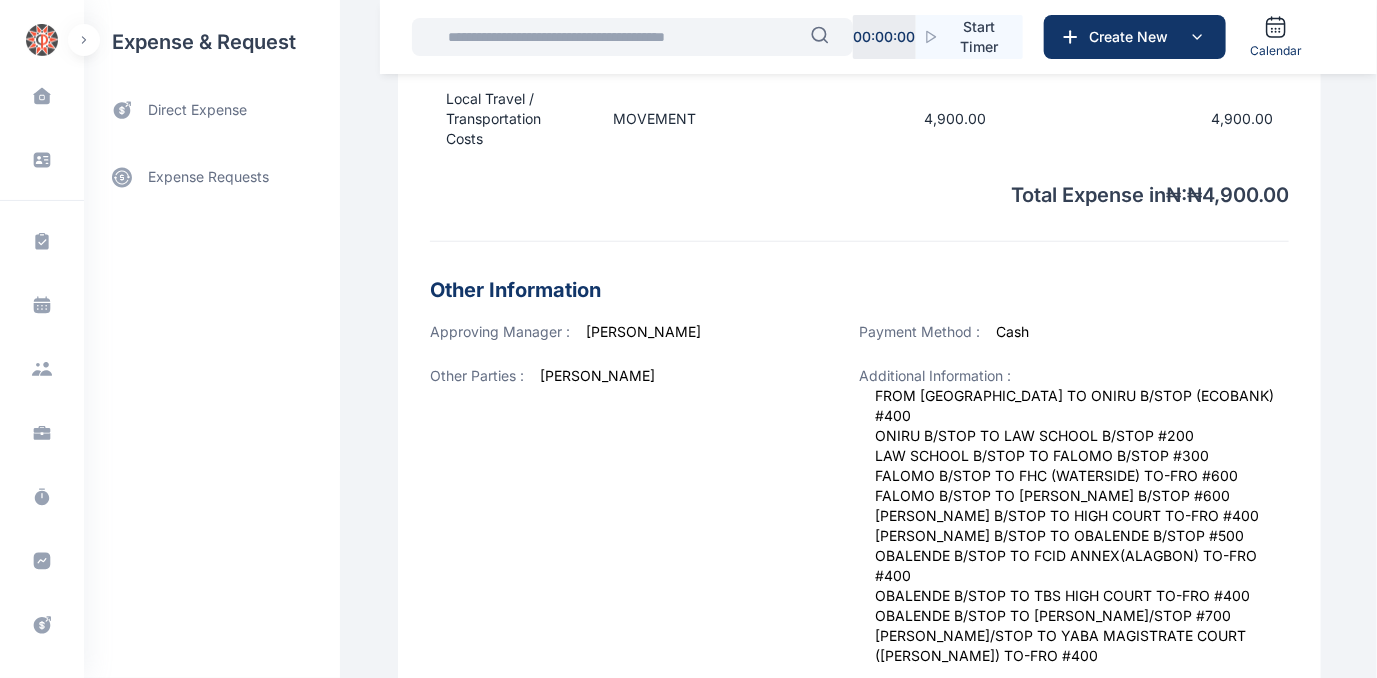 scroll, scrollTop: 636, scrollLeft: 0, axis: vertical 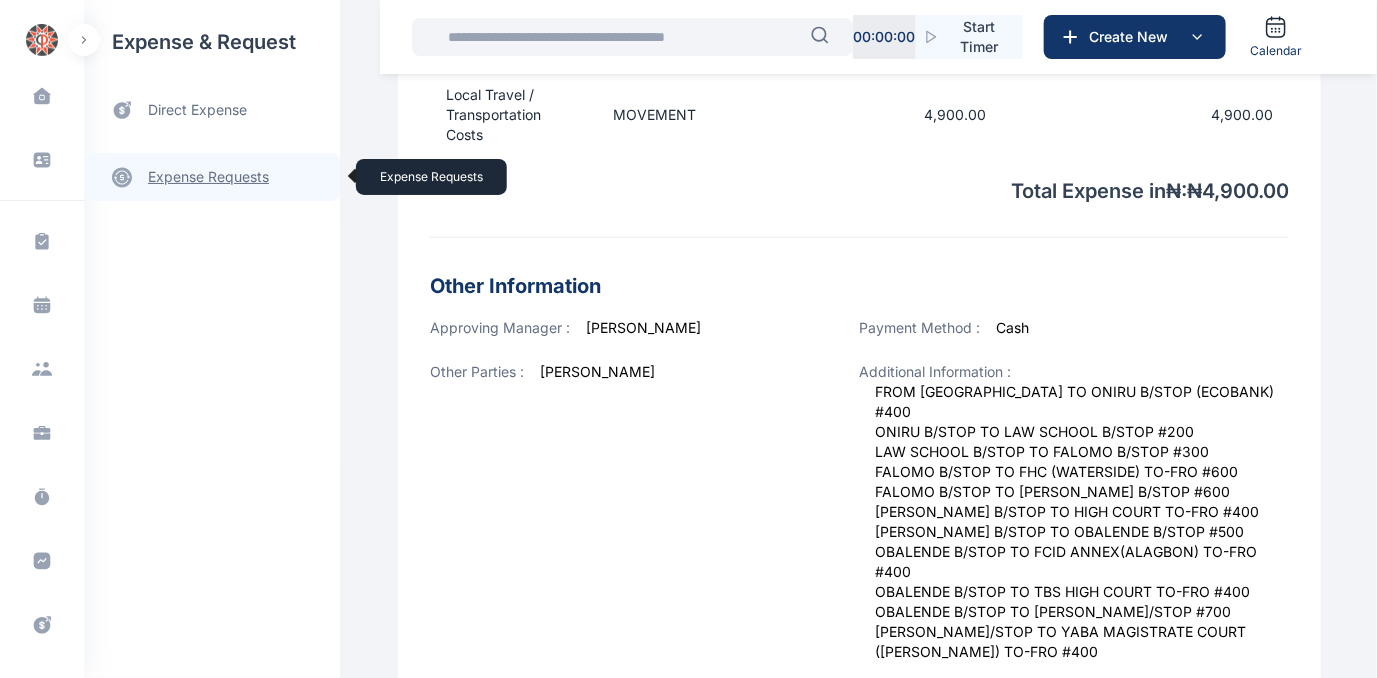 click on "expense requests expense requests" at bounding box center [212, 177] 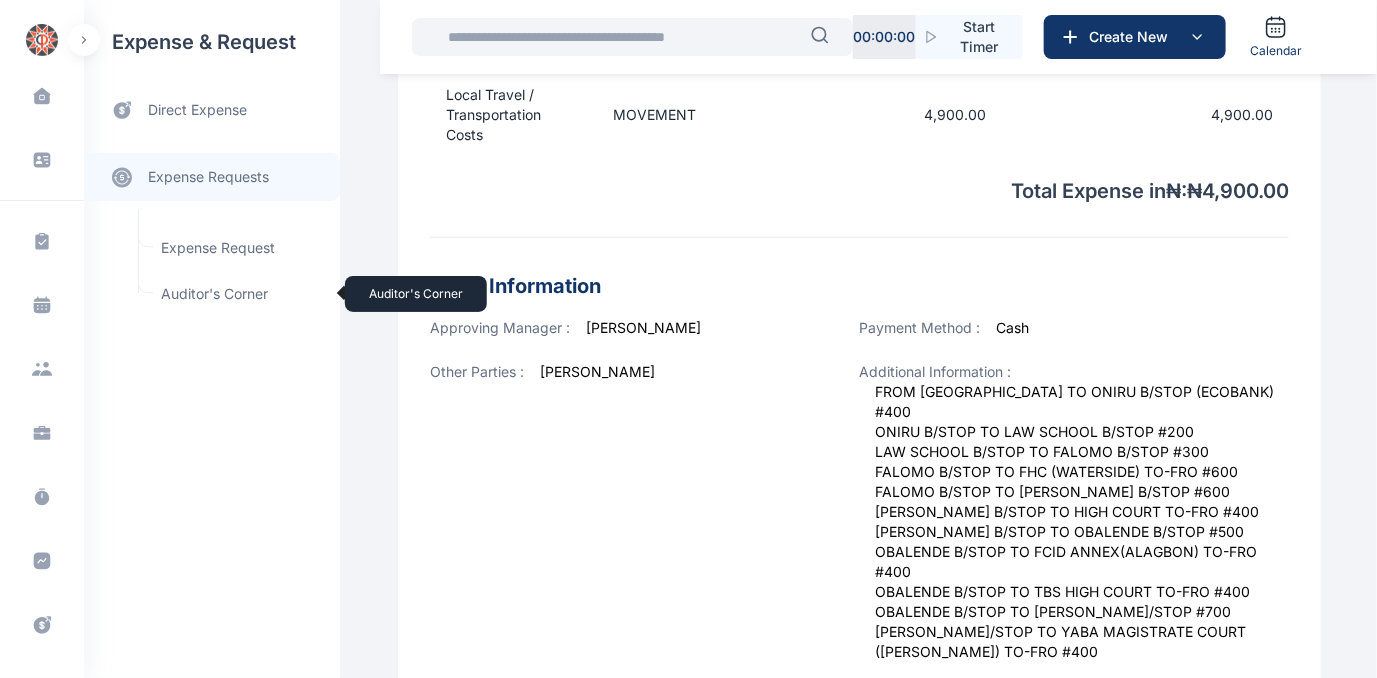 click on "Auditor's Corner Auditor's Corner" at bounding box center (239, 294) 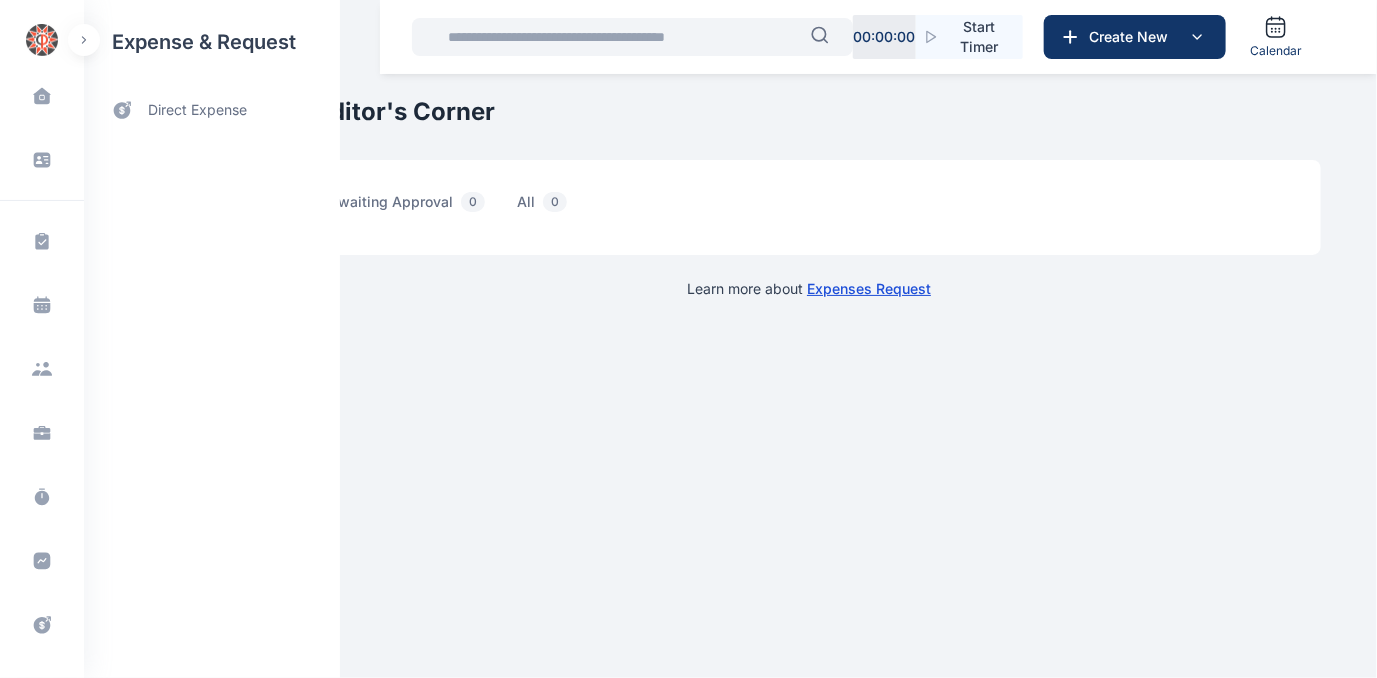 scroll, scrollTop: 0, scrollLeft: 0, axis: both 